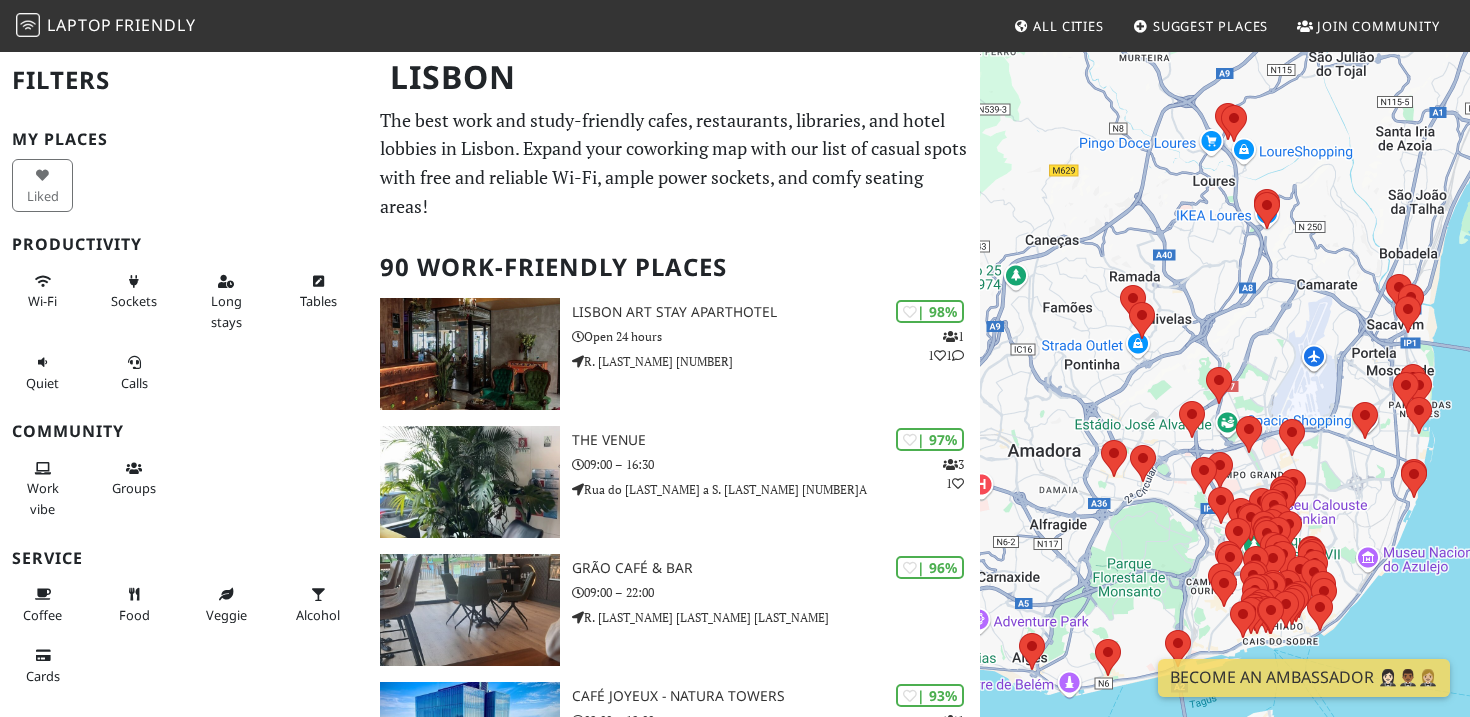 scroll, scrollTop: 0, scrollLeft: 0, axis: both 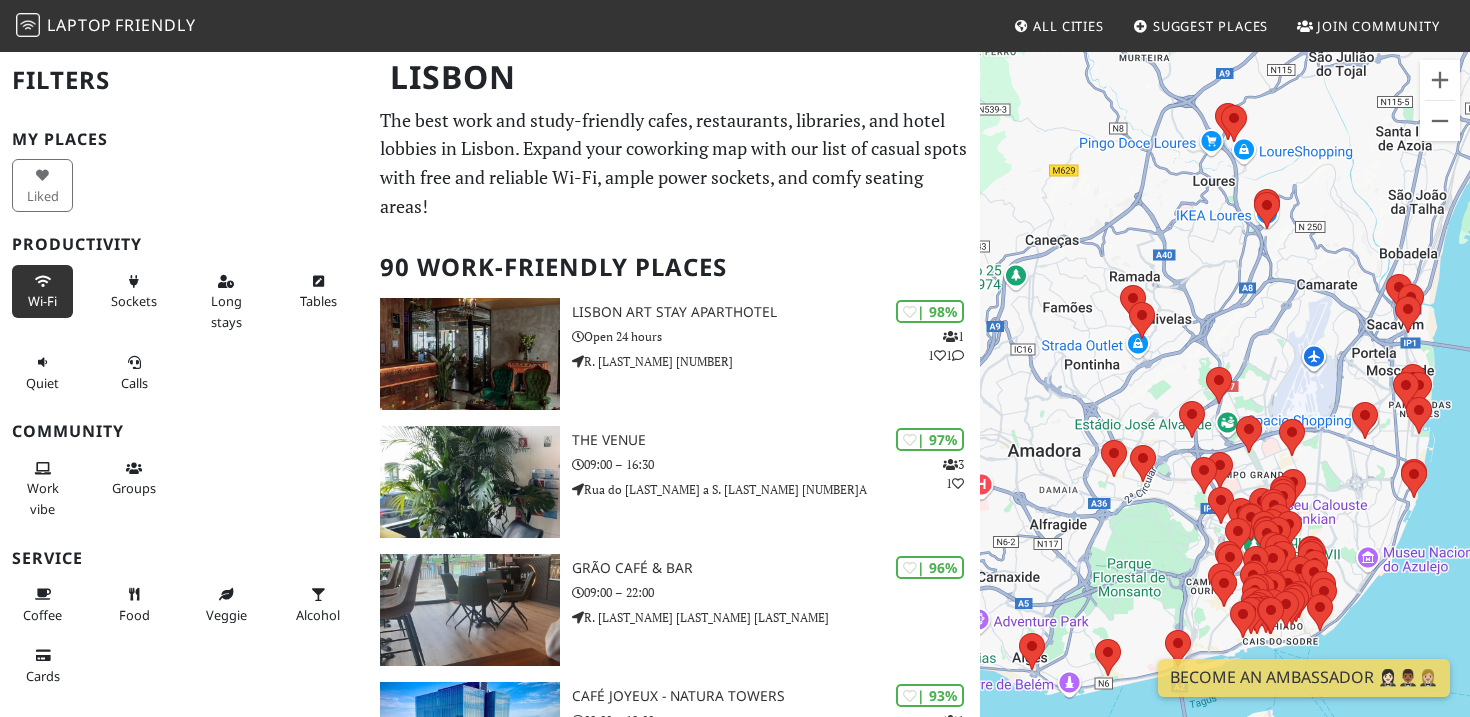 click on "Wi-Fi" at bounding box center [42, 301] 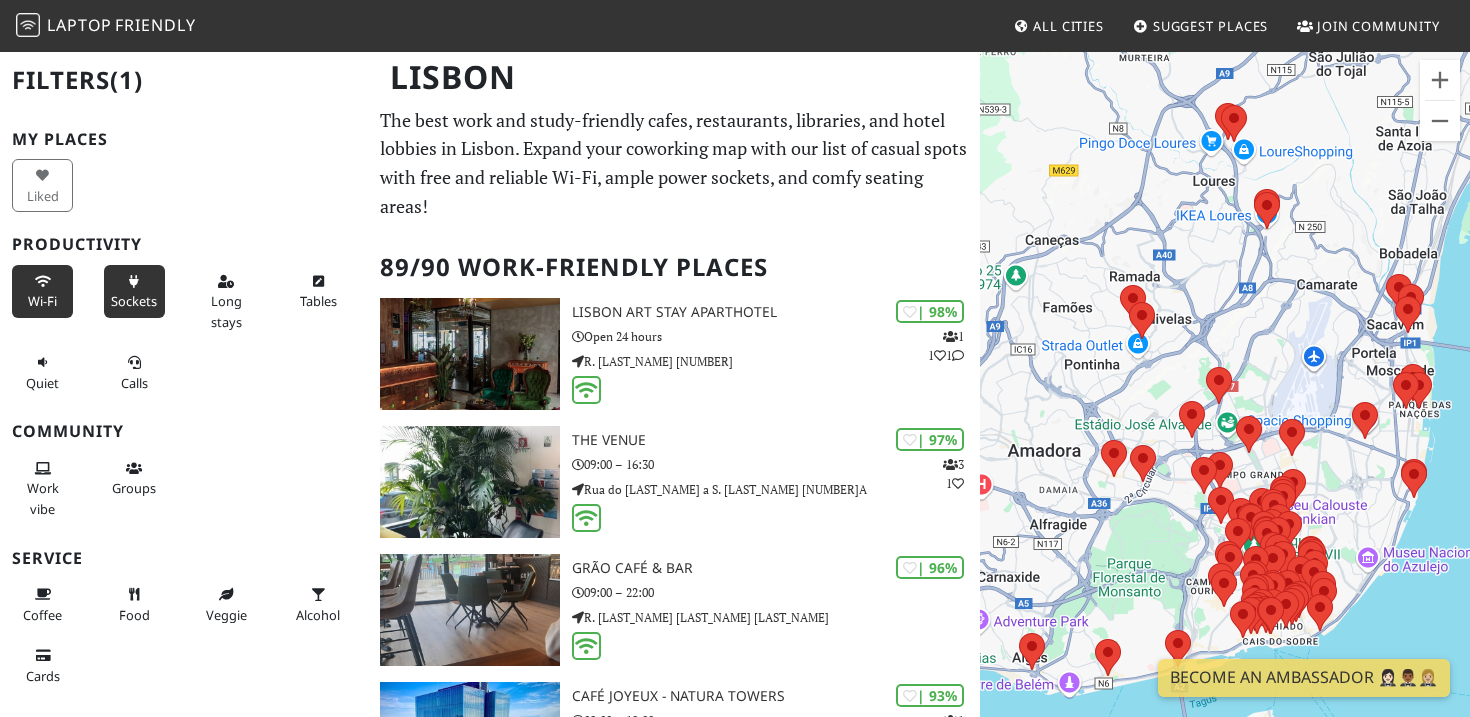 click on "Sockets" at bounding box center (134, 301) 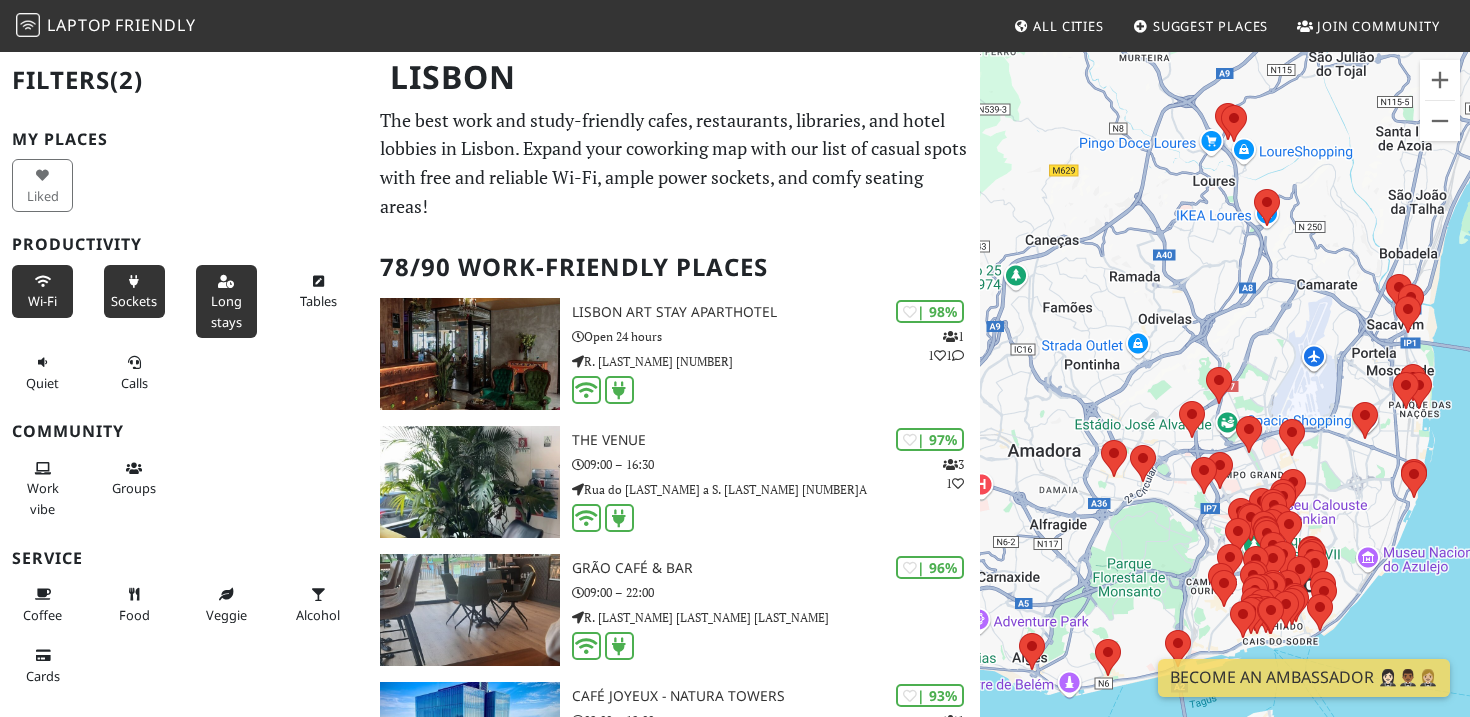 click on "Long stays" at bounding box center [226, 311] 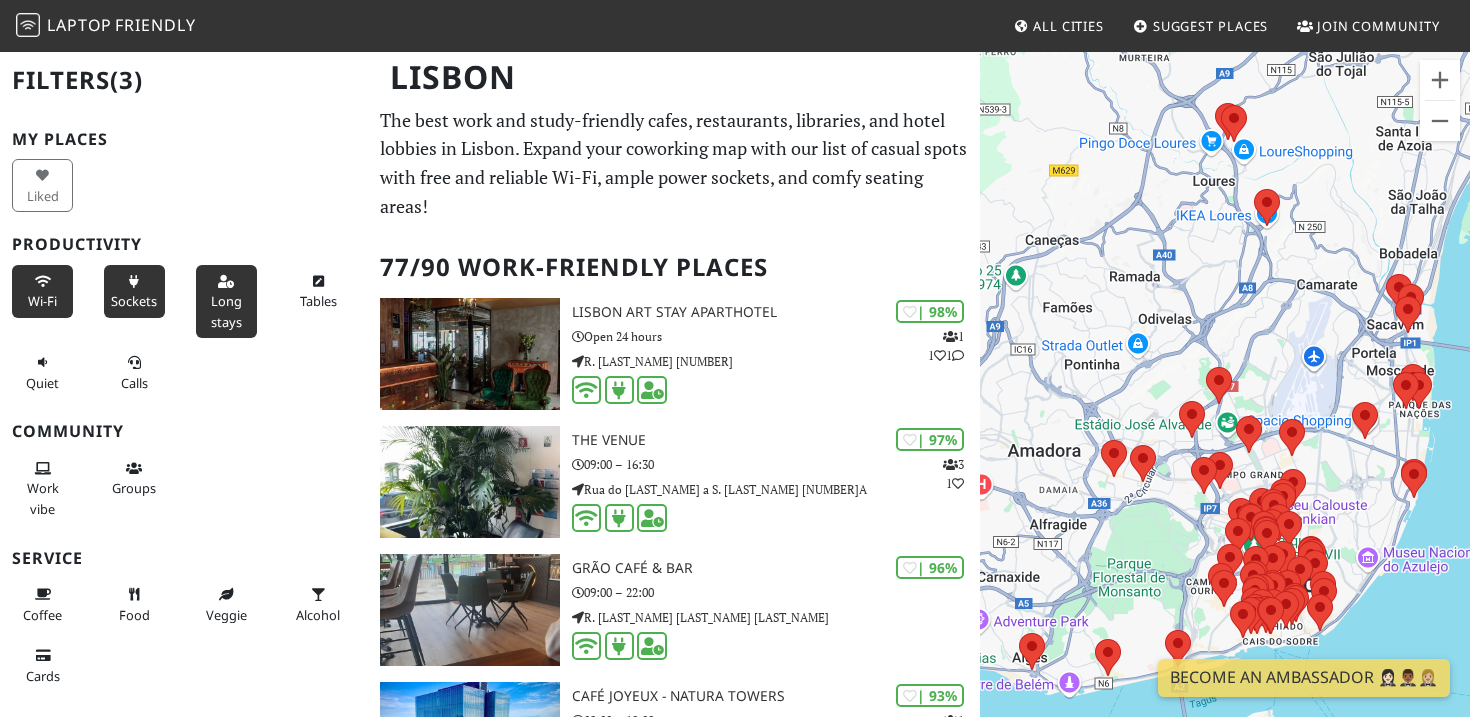 click on "Long stays" at bounding box center [226, 311] 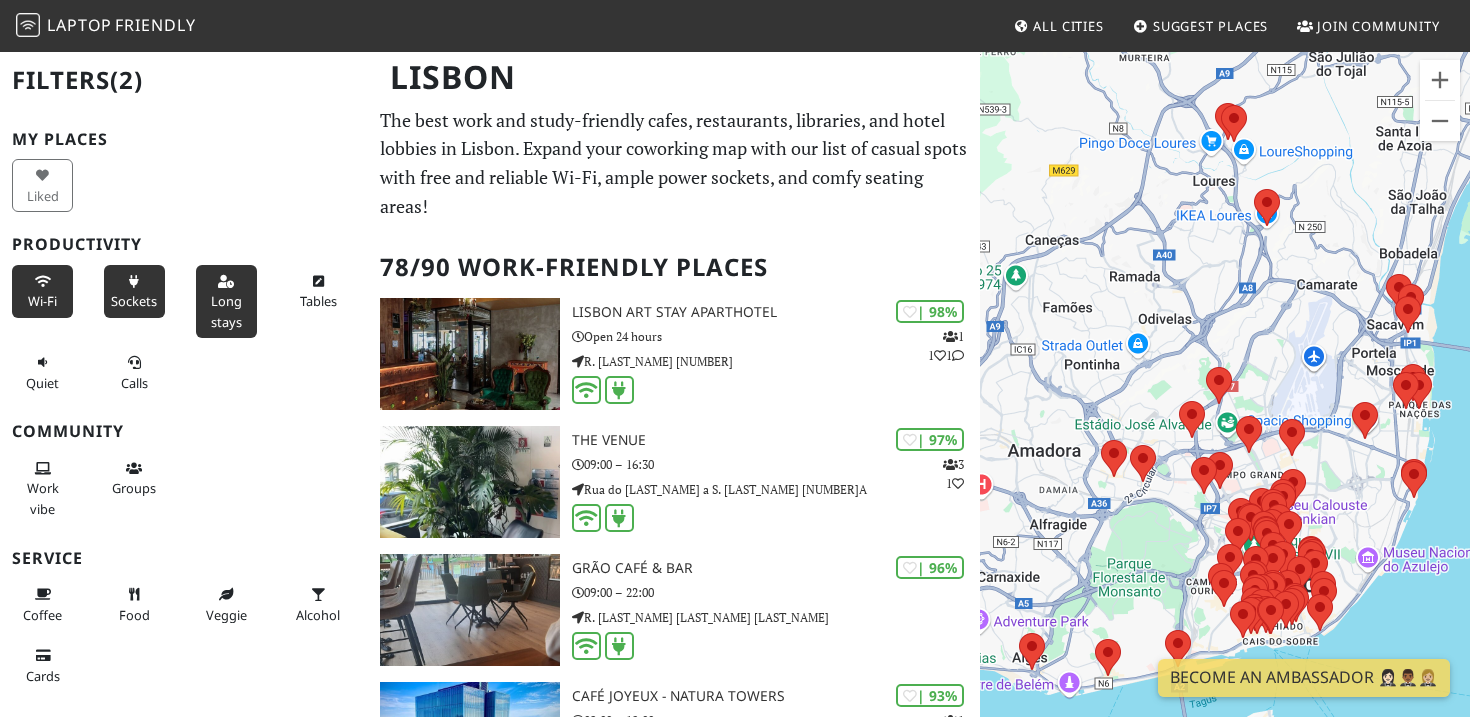click on "Long stays" at bounding box center (226, 311) 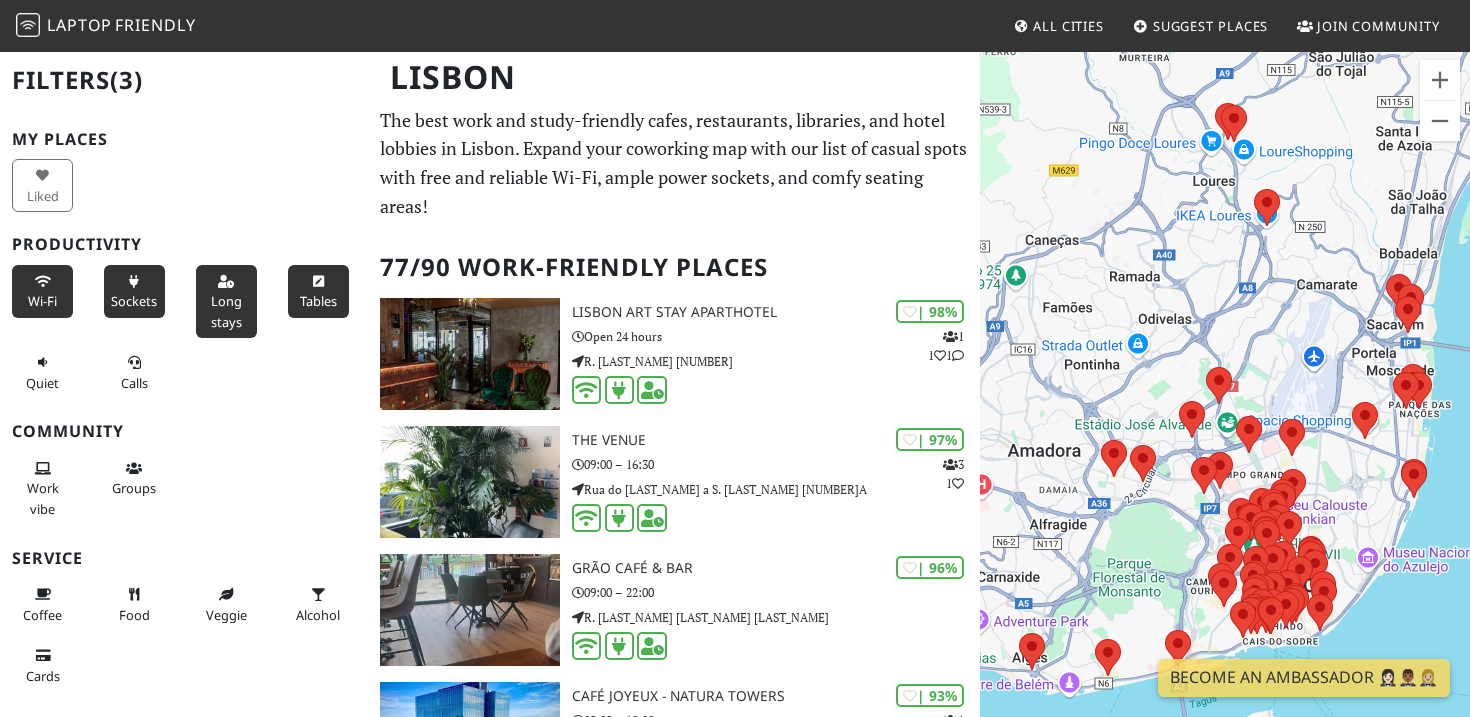 click on "Tables" at bounding box center [318, 291] 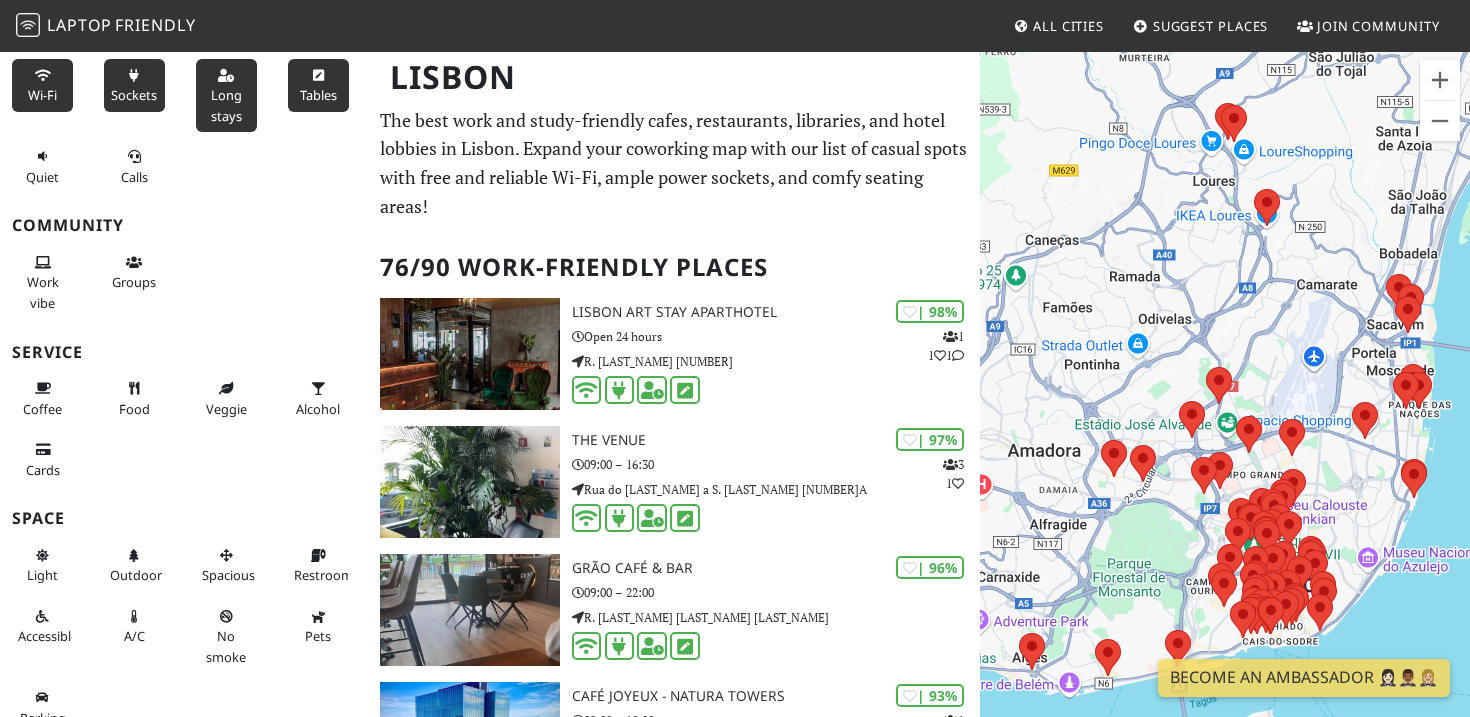 scroll, scrollTop: 227, scrollLeft: 0, axis: vertical 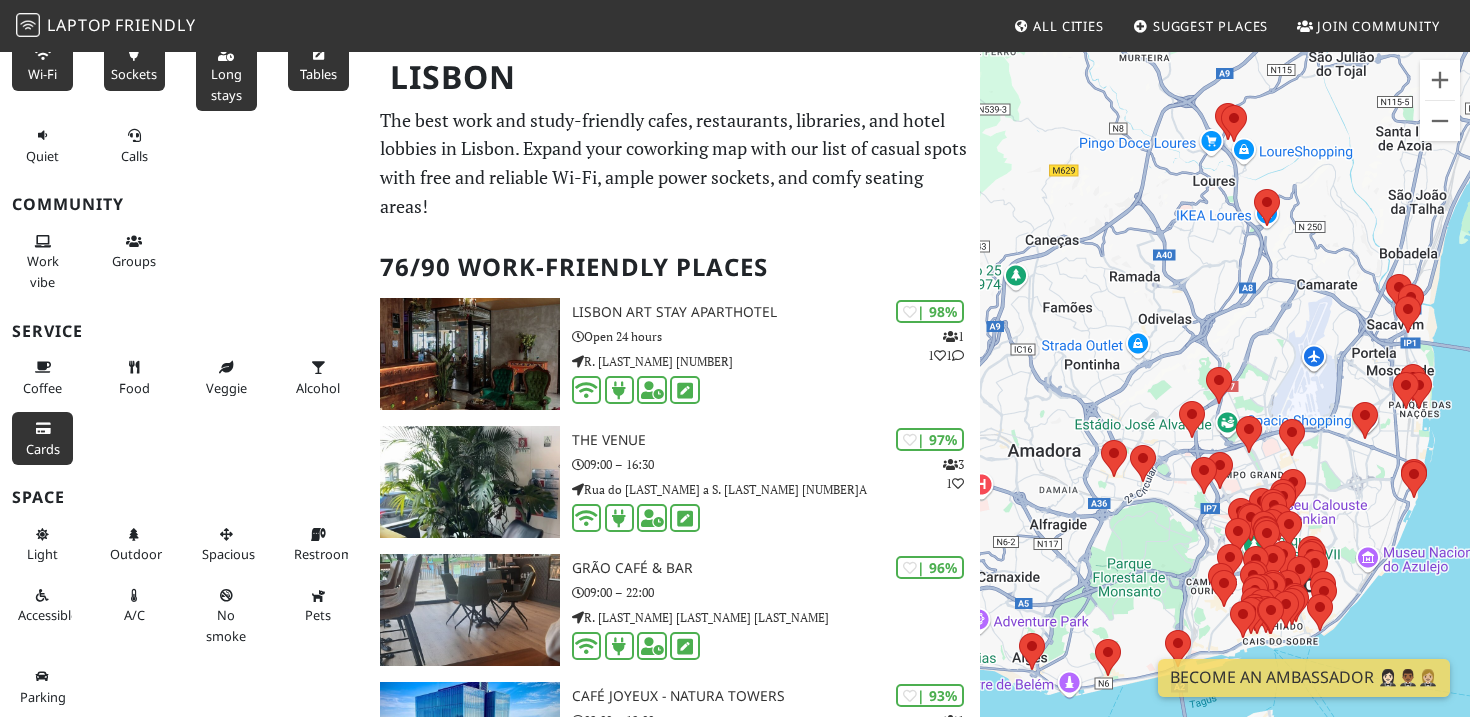 click on "Cards" at bounding box center [43, 449] 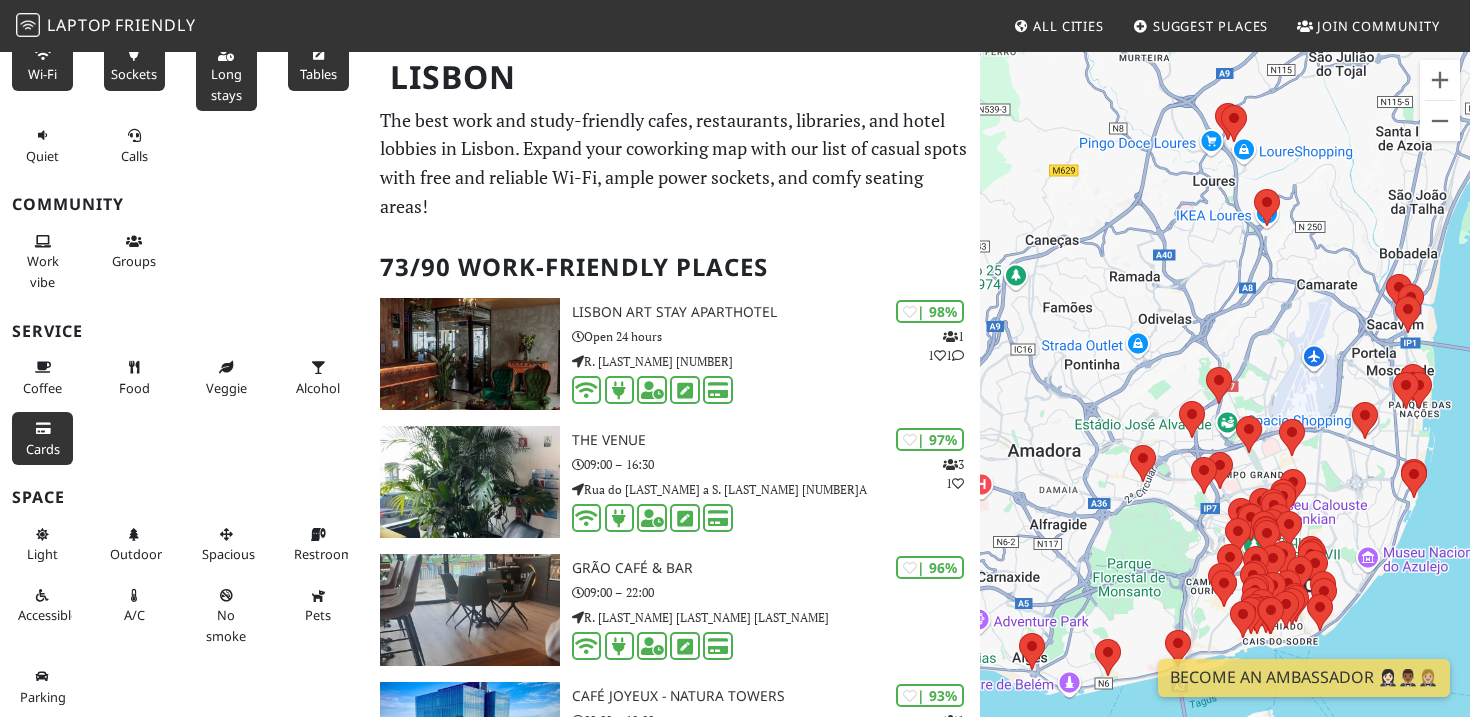 click on "Cards" at bounding box center [43, 449] 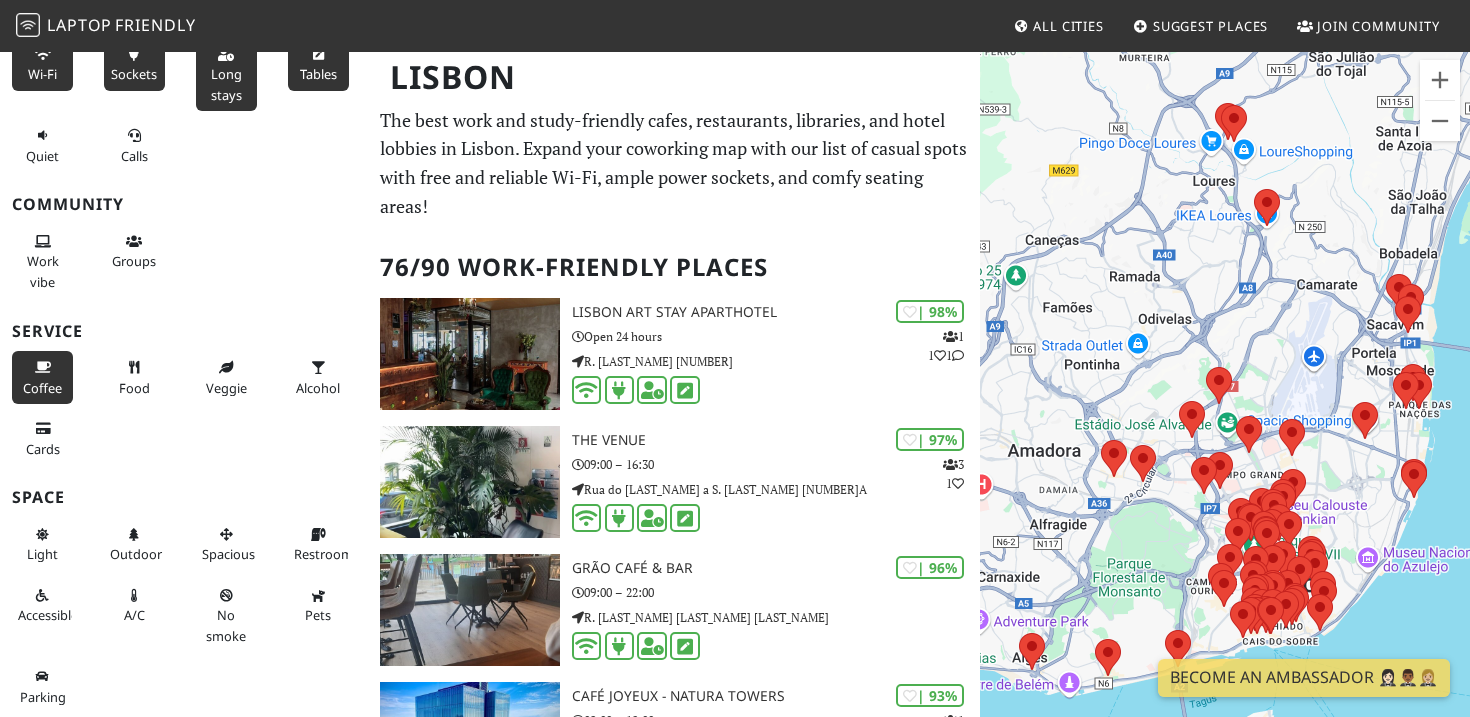 click on "Coffee" at bounding box center [42, 388] 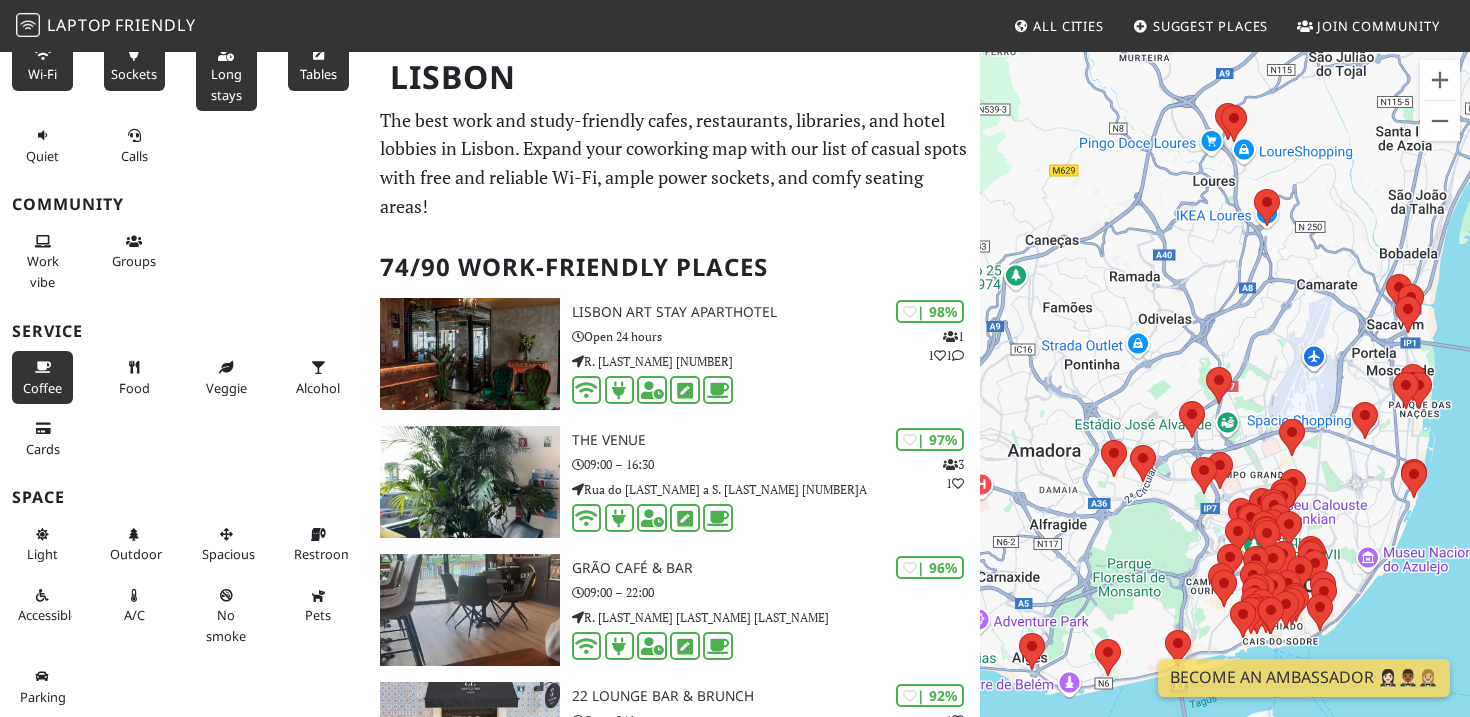 click on "Coffee" at bounding box center [42, 388] 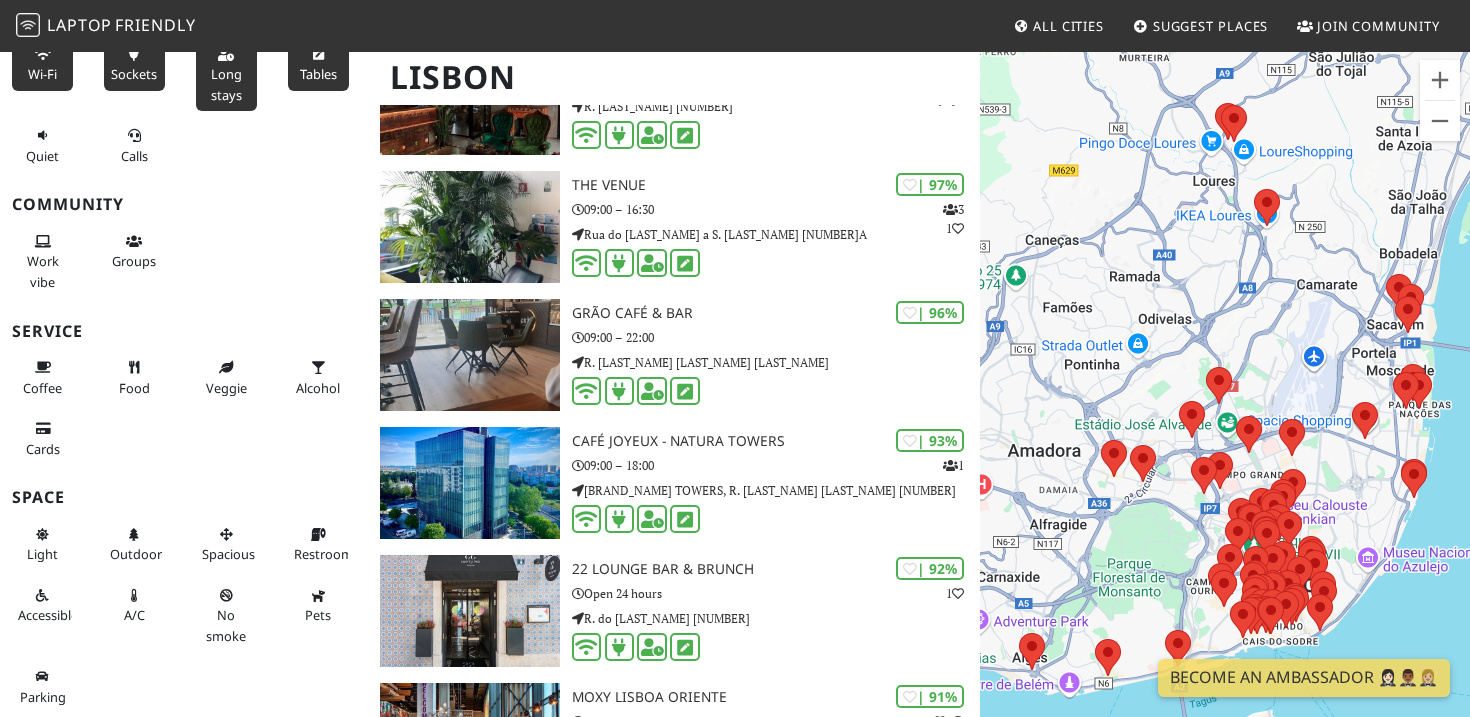 scroll, scrollTop: 249, scrollLeft: 0, axis: vertical 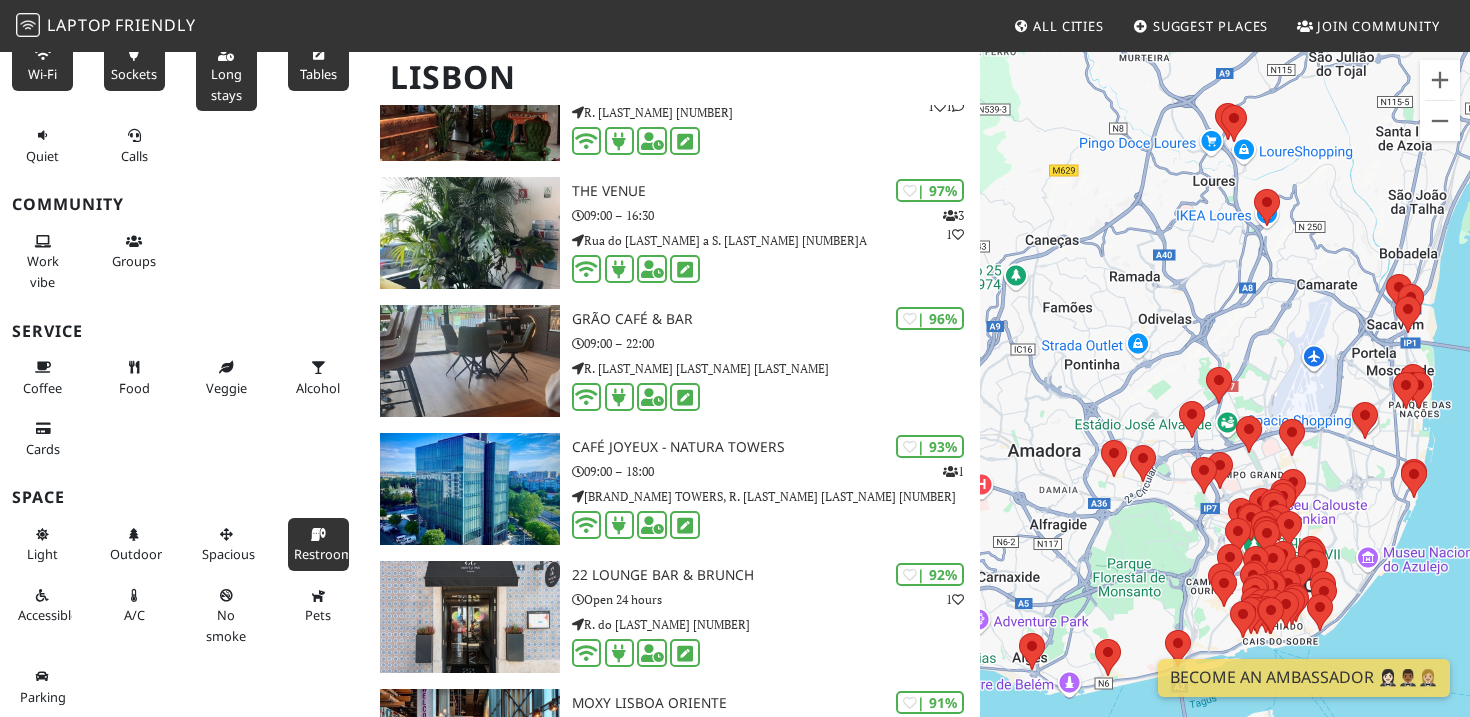 click on "Restroom" at bounding box center [318, 544] 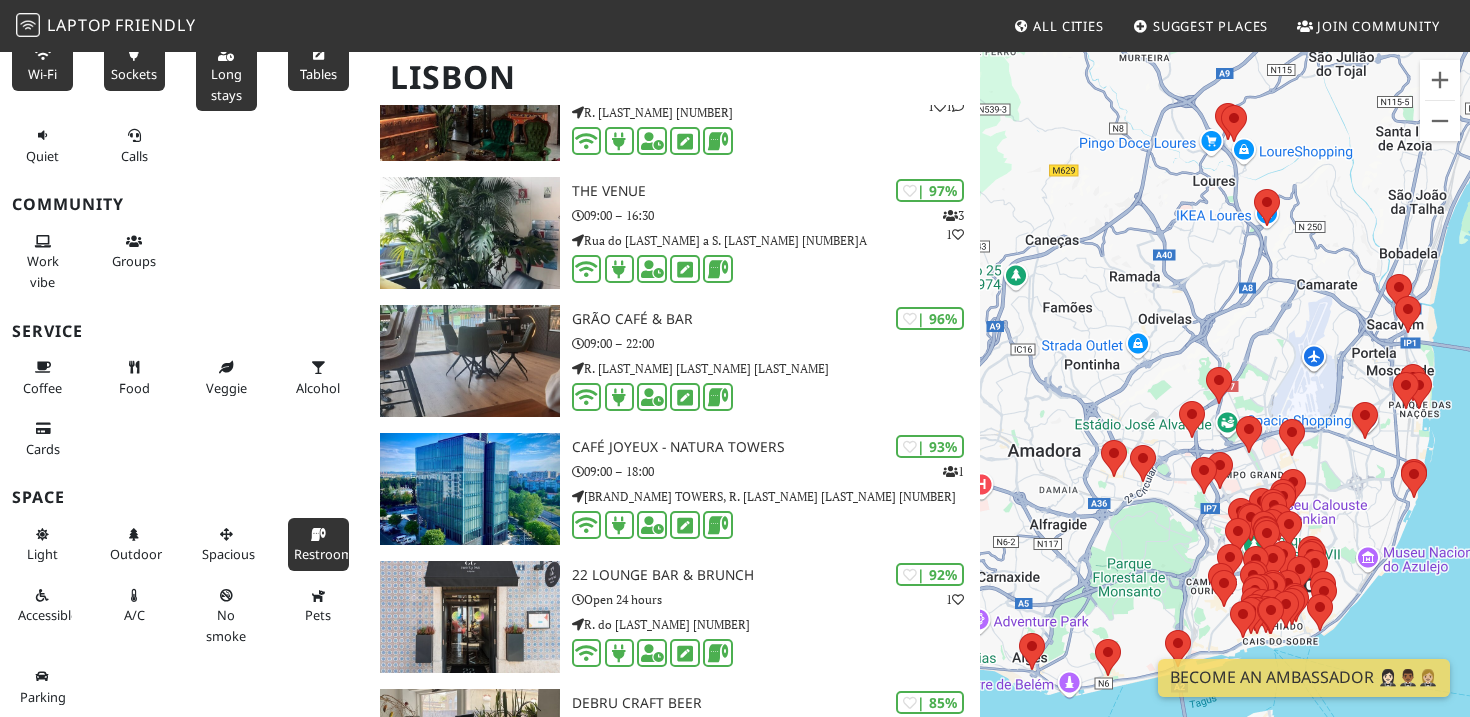 click on "Restroom" at bounding box center [318, 544] 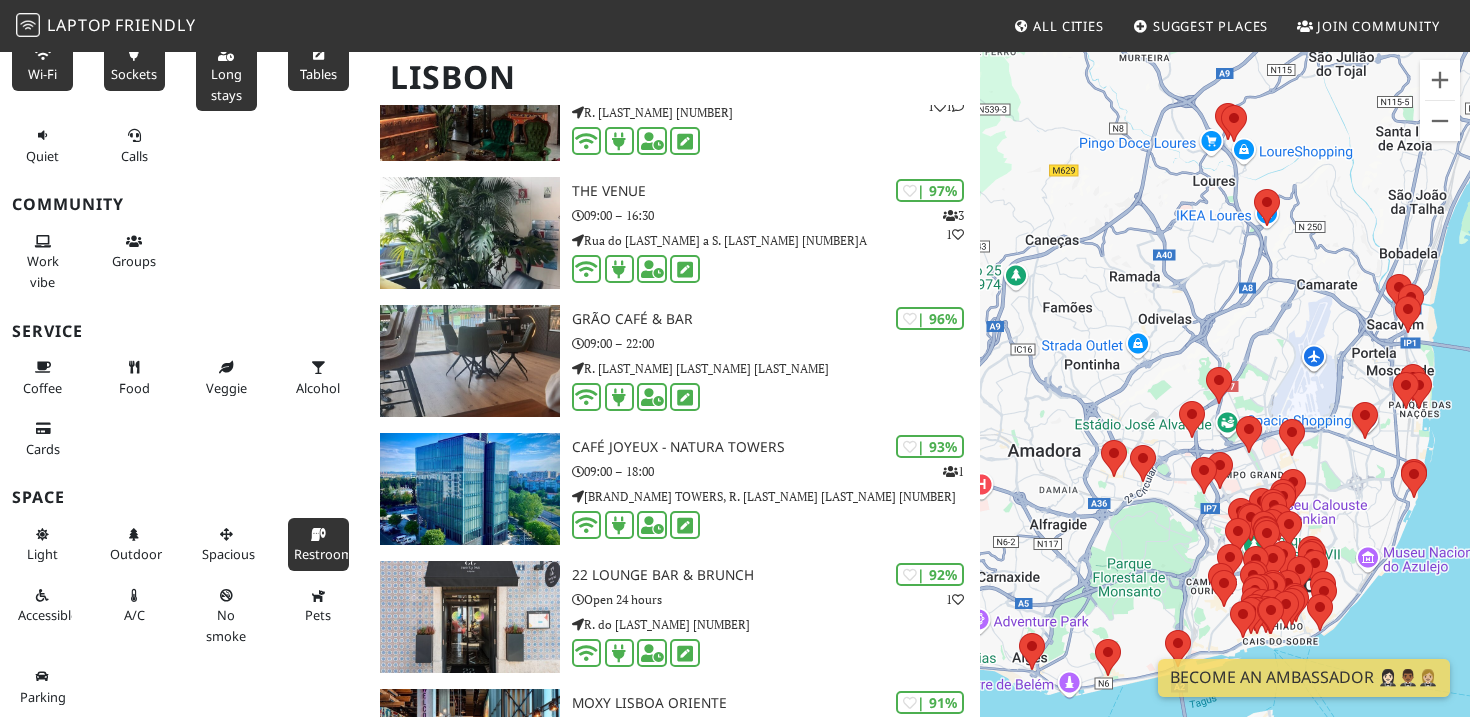 click on "Restroom" at bounding box center [318, 544] 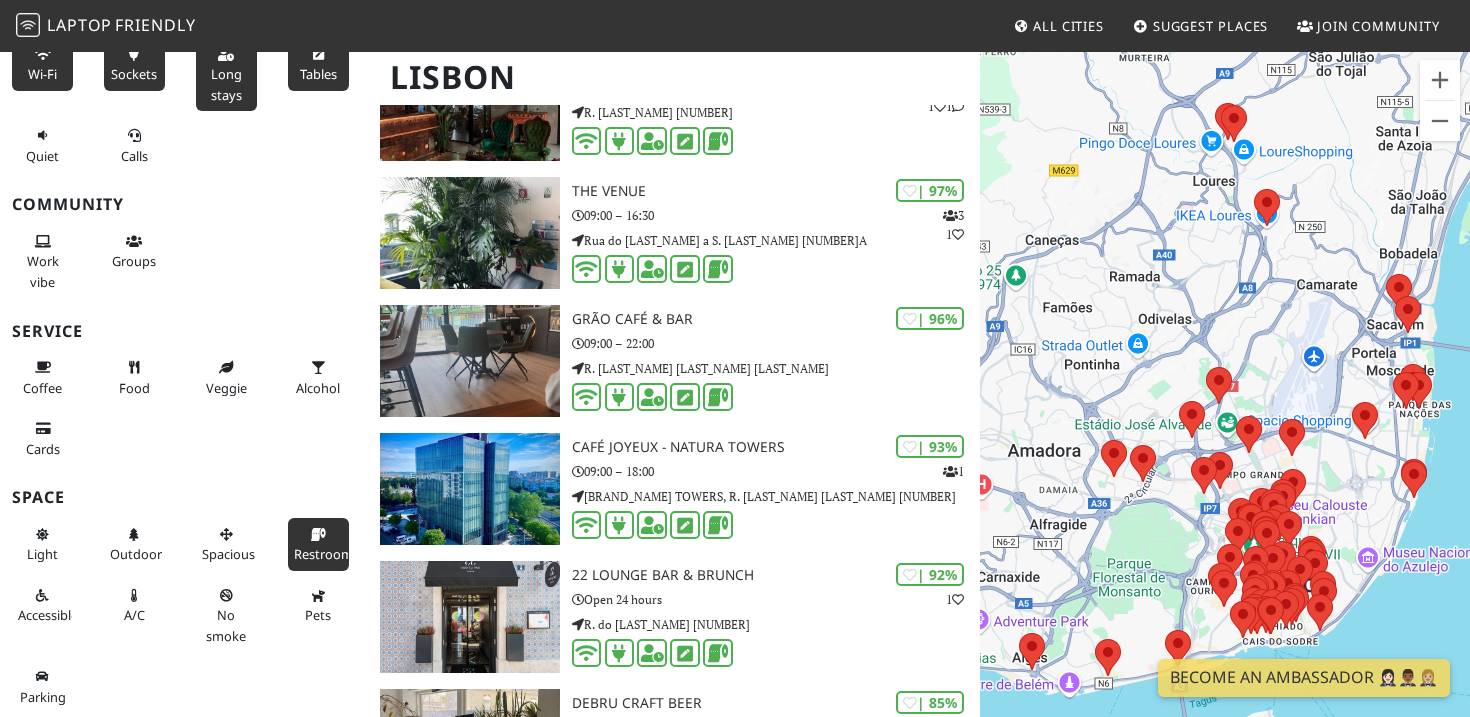 click on "Restroom" at bounding box center (318, 544) 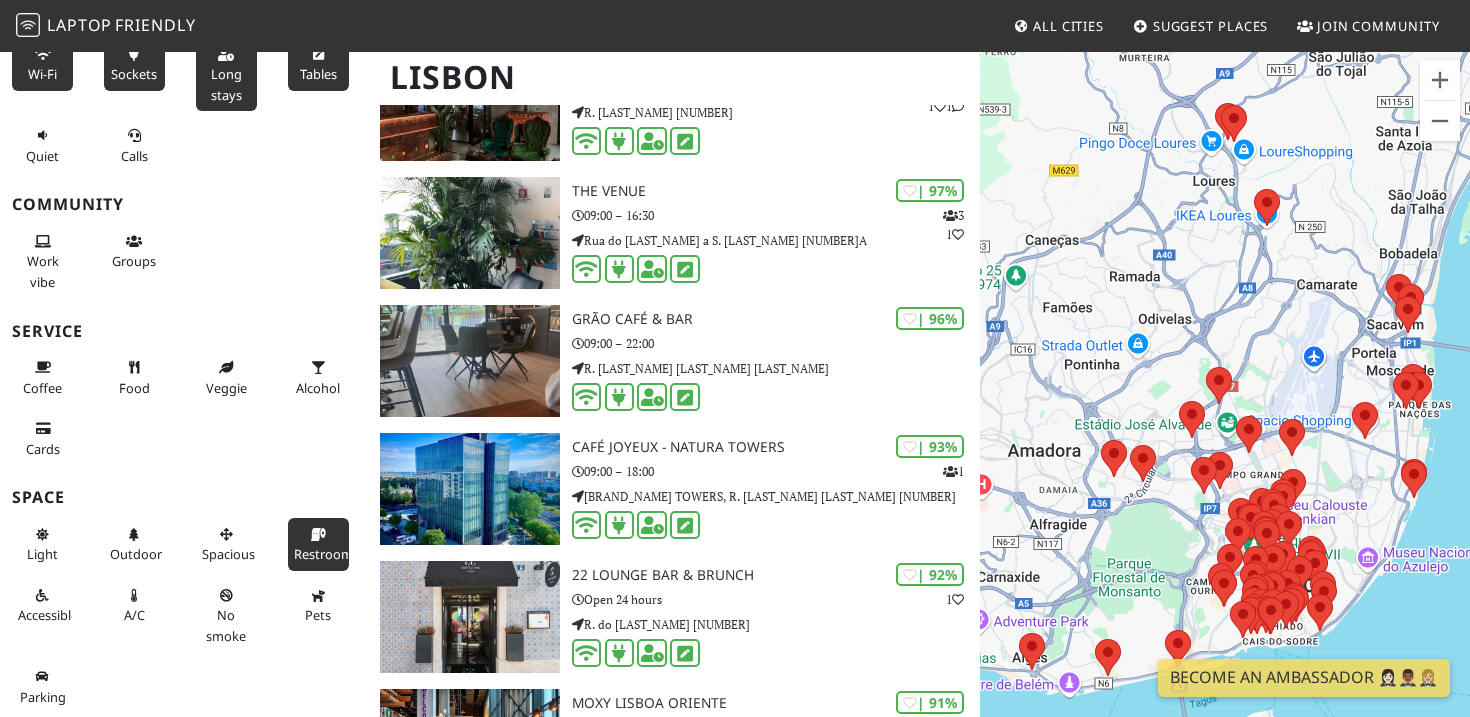 click on "Restroom" at bounding box center [318, 544] 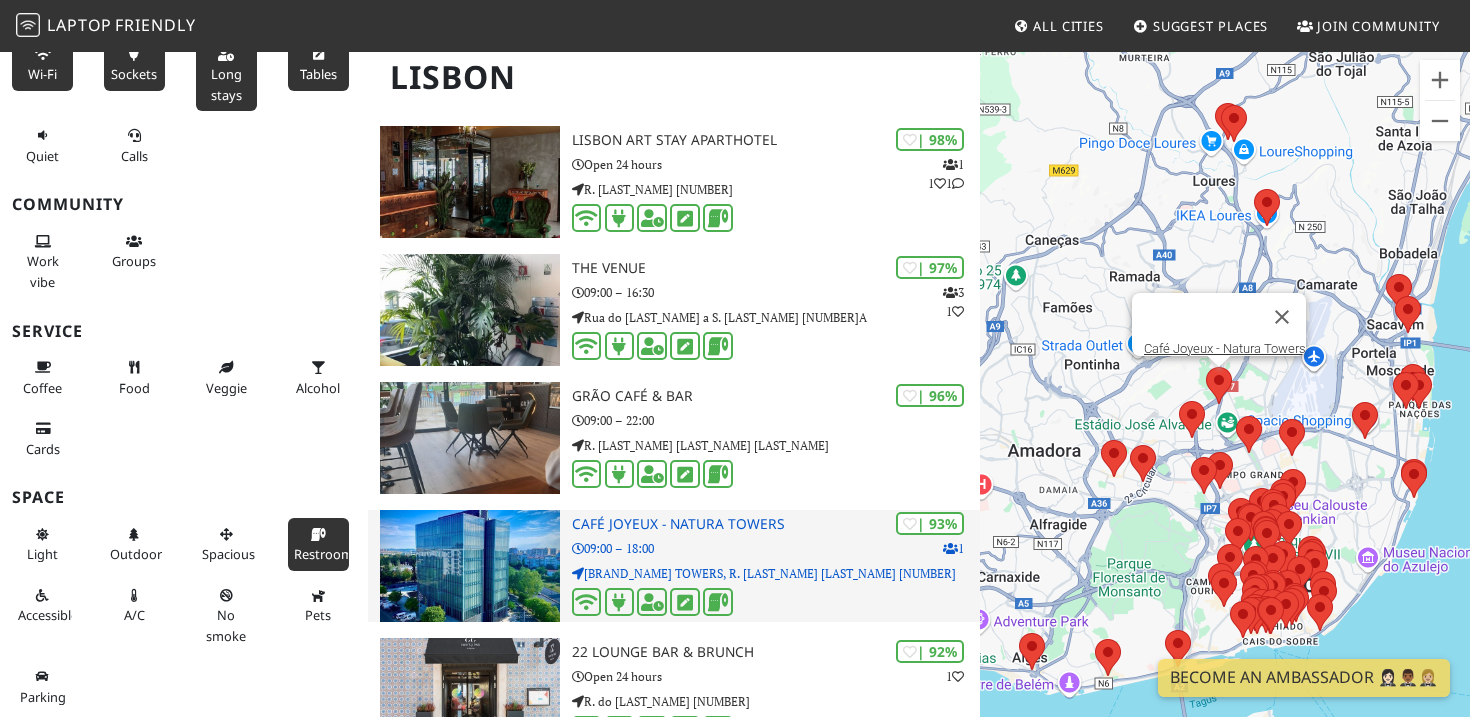 scroll, scrollTop: 170, scrollLeft: 0, axis: vertical 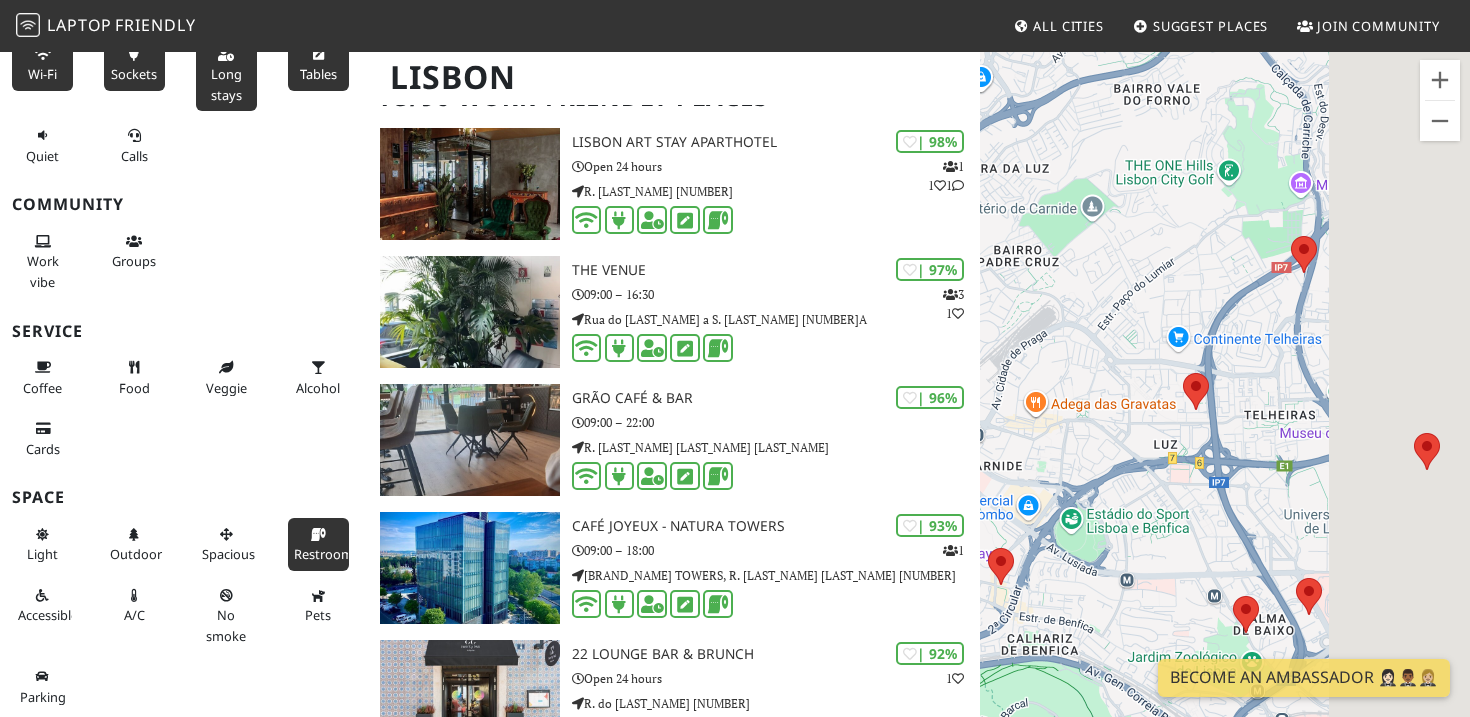 drag, startPoint x: 1358, startPoint y: 511, endPoint x: 1136, endPoint y: 298, distance: 307.6573 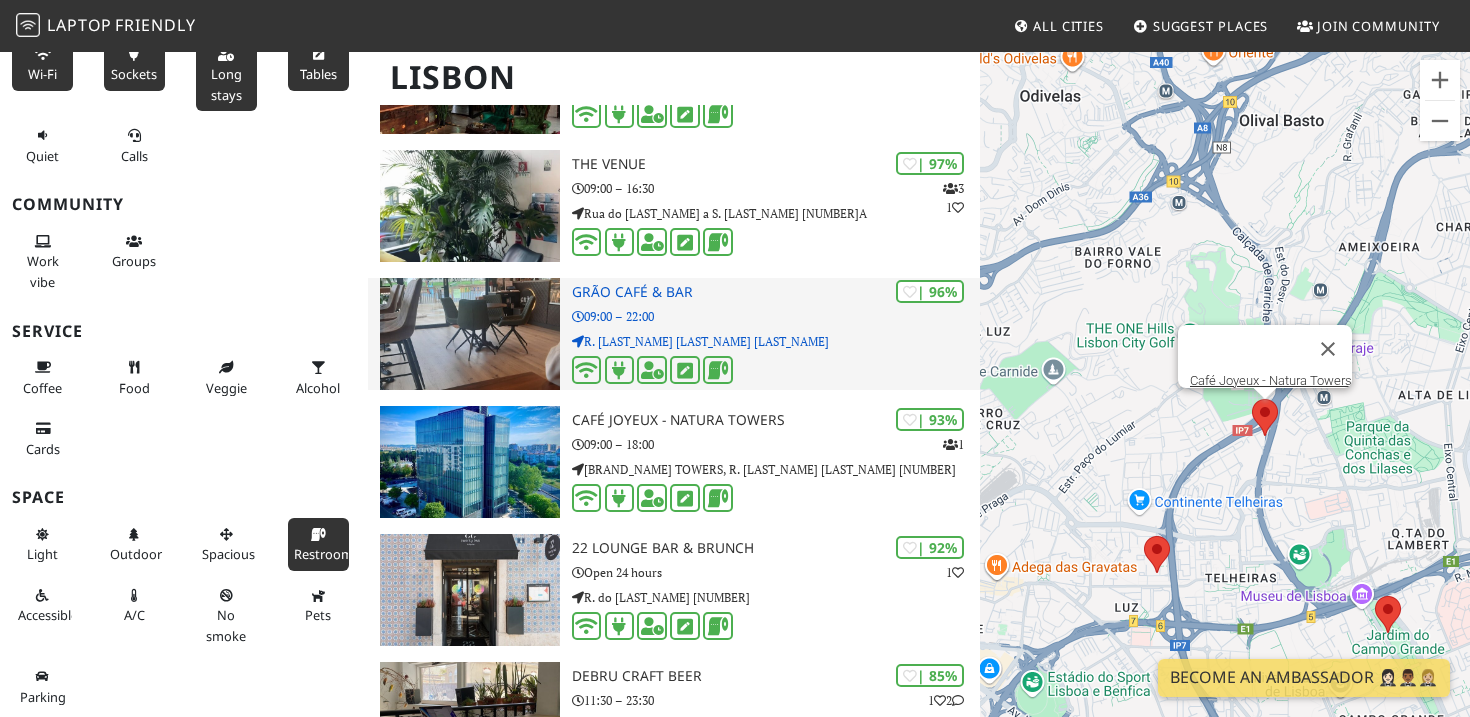 scroll, scrollTop: 277, scrollLeft: 0, axis: vertical 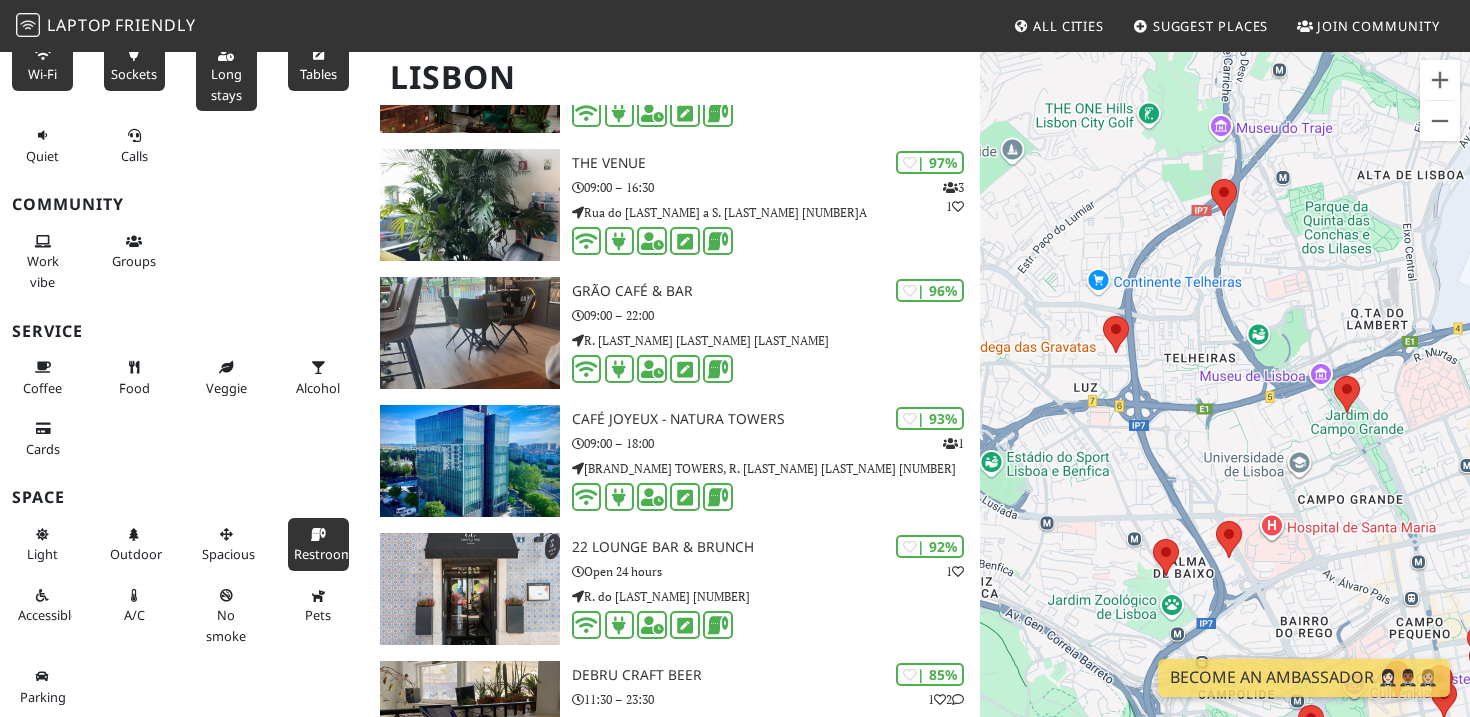 drag, startPoint x: 1116, startPoint y: 490, endPoint x: 1172, endPoint y: 474, distance: 58.24088 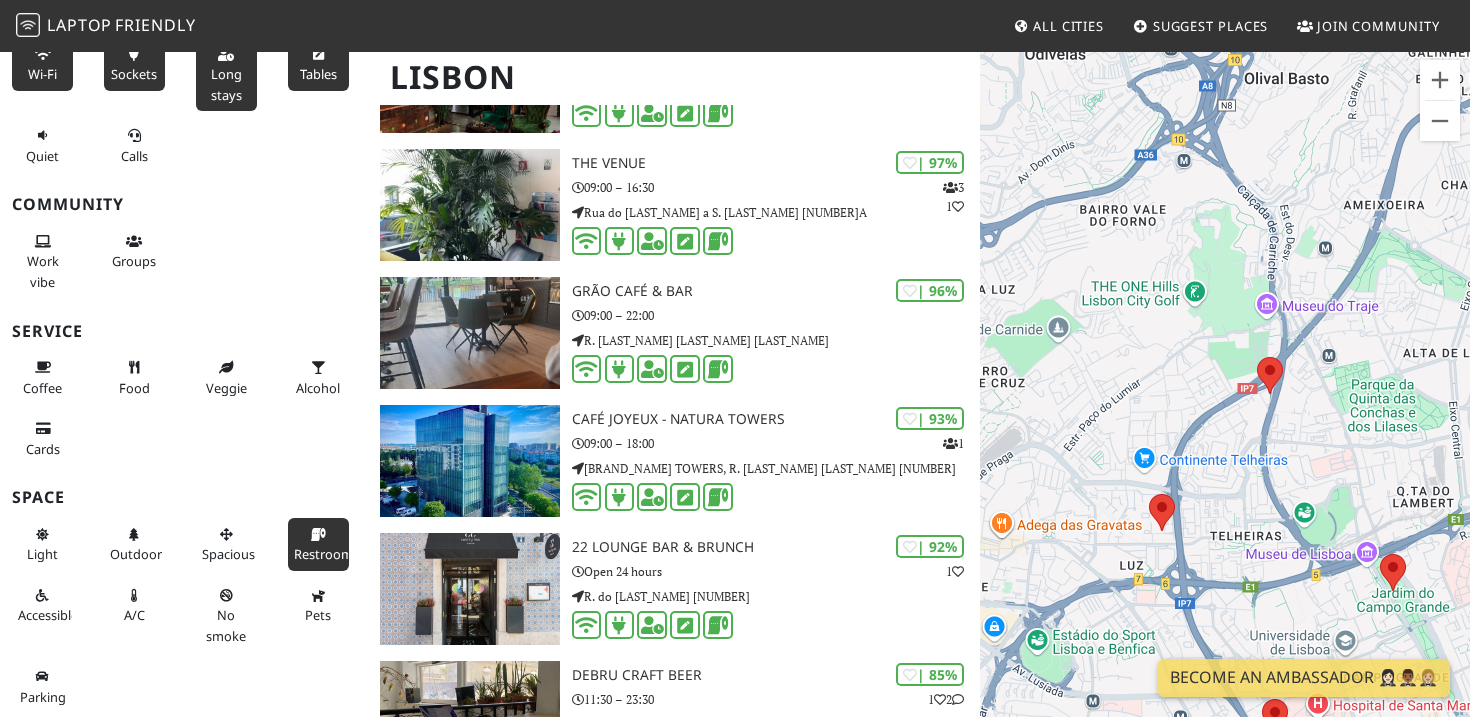 drag, startPoint x: 1107, startPoint y: 435, endPoint x: 1195, endPoint y: 116, distance: 330.9154 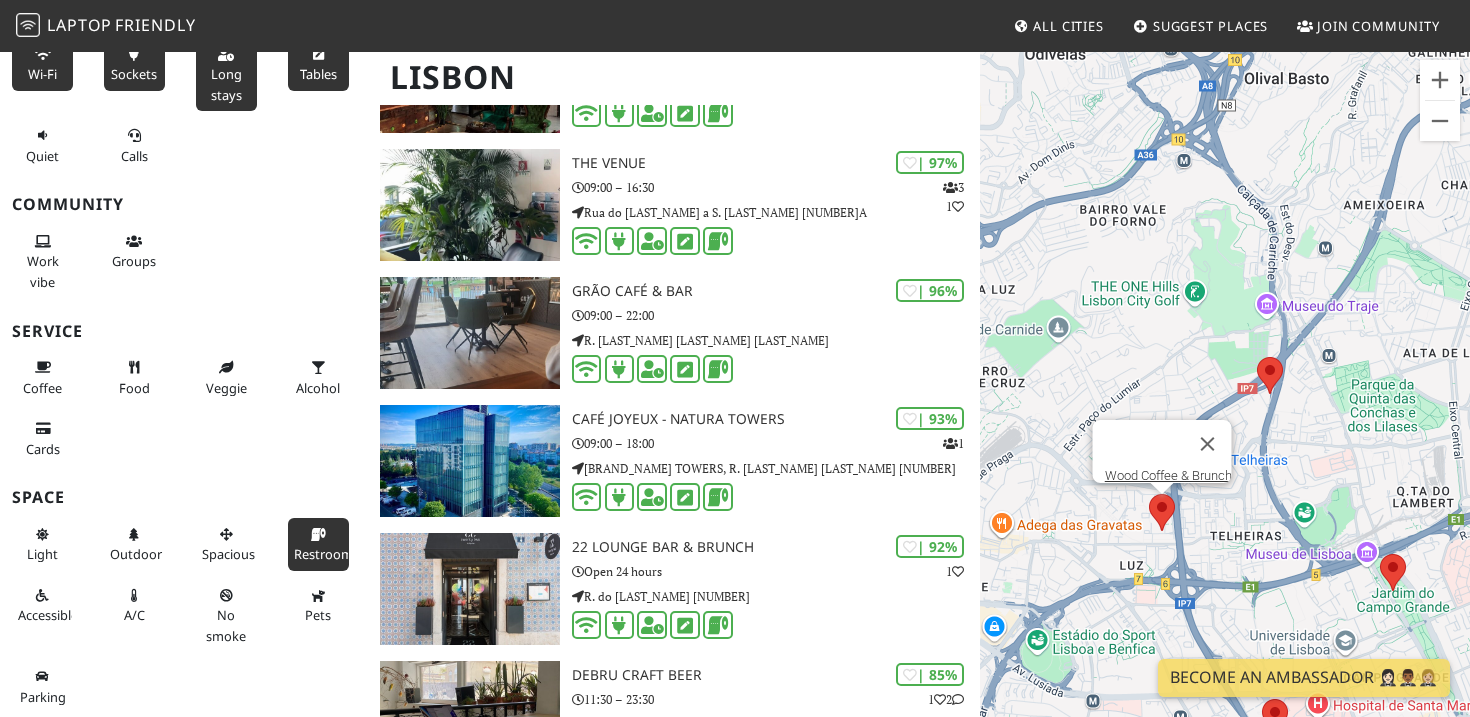 click at bounding box center [1149, 494] 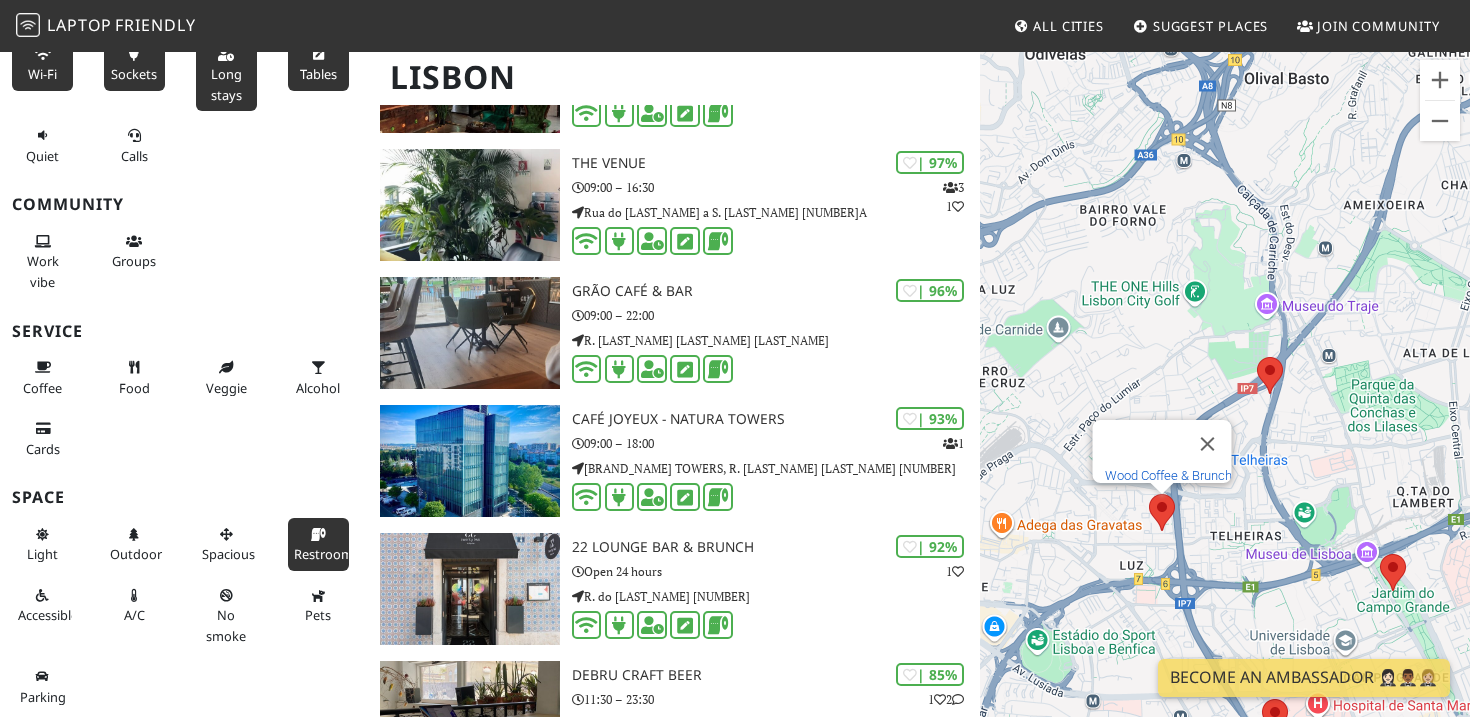 click on "Wood Coffee & Brunch" at bounding box center [1168, 475] 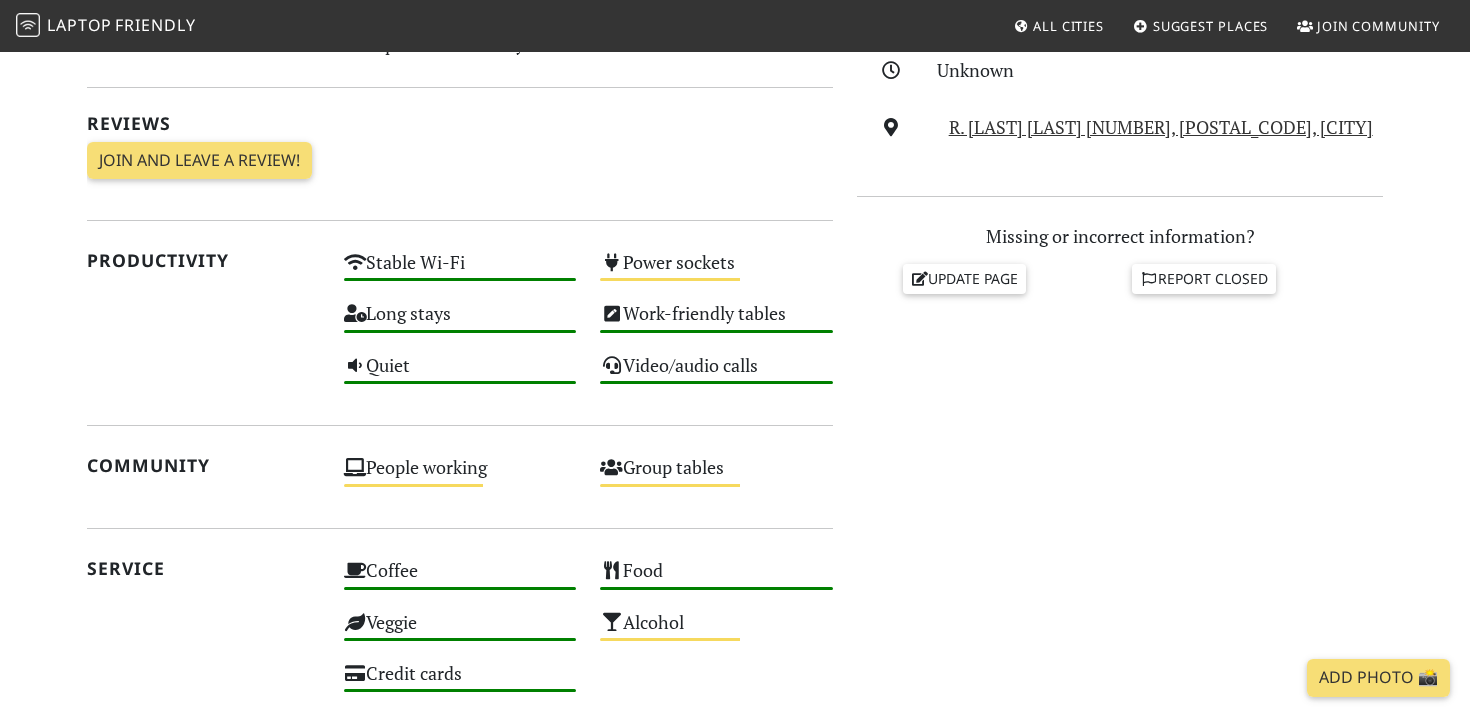 scroll, scrollTop: 0, scrollLeft: 0, axis: both 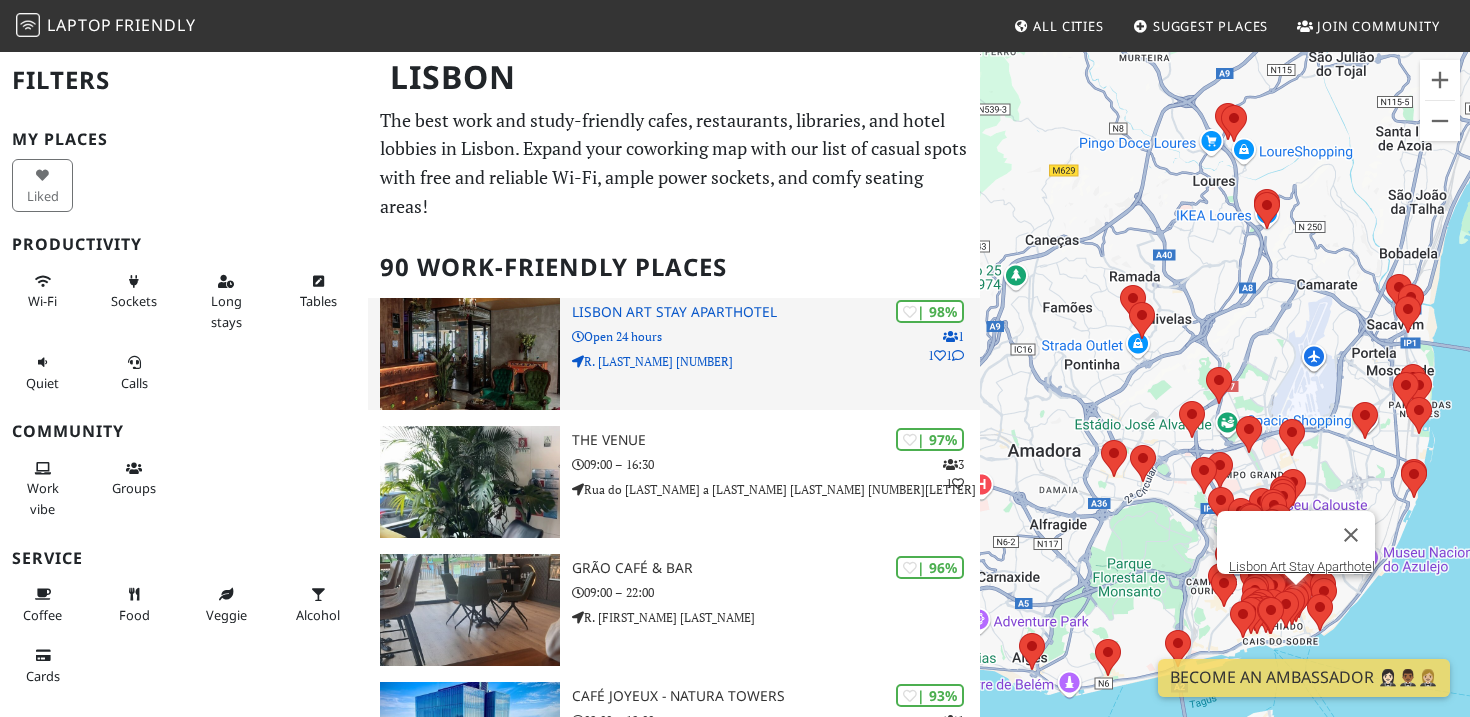 click at bounding box center (470, 354) 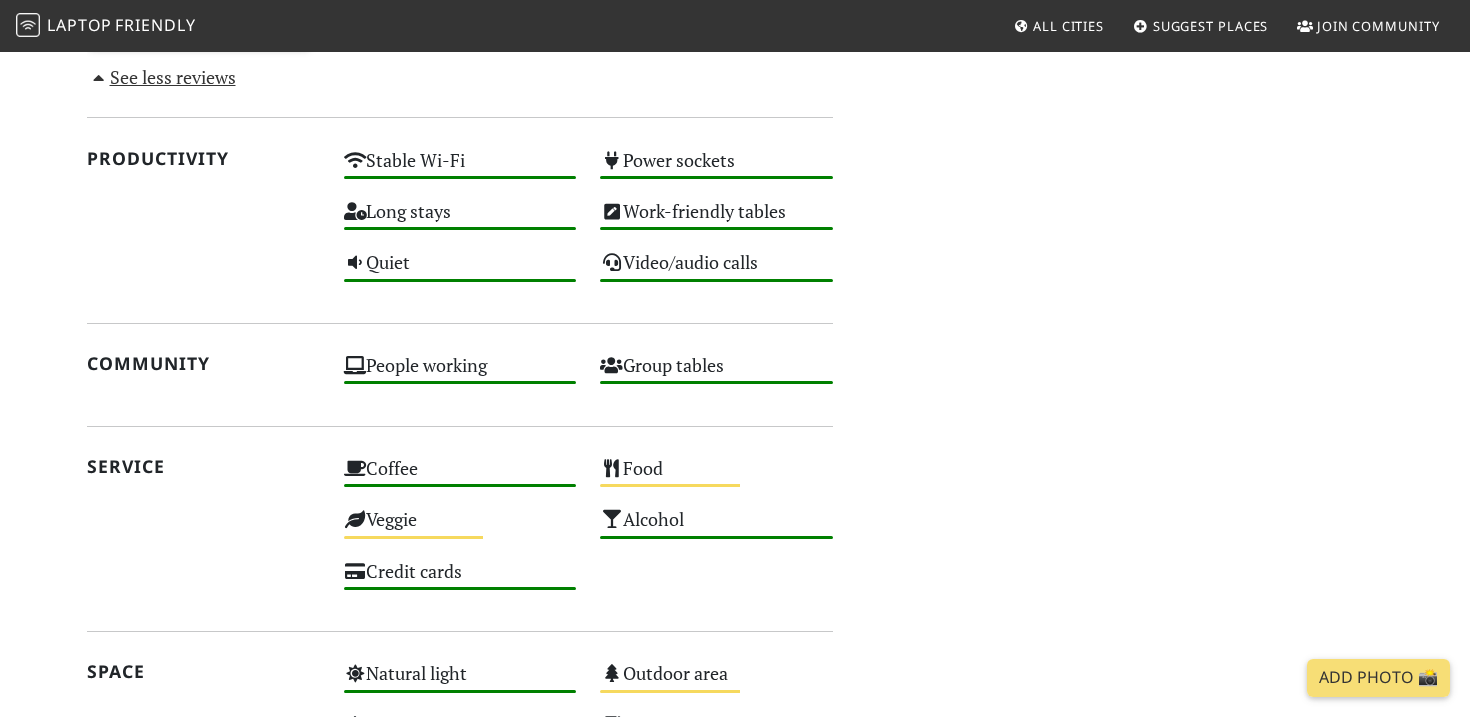 scroll, scrollTop: 865, scrollLeft: 0, axis: vertical 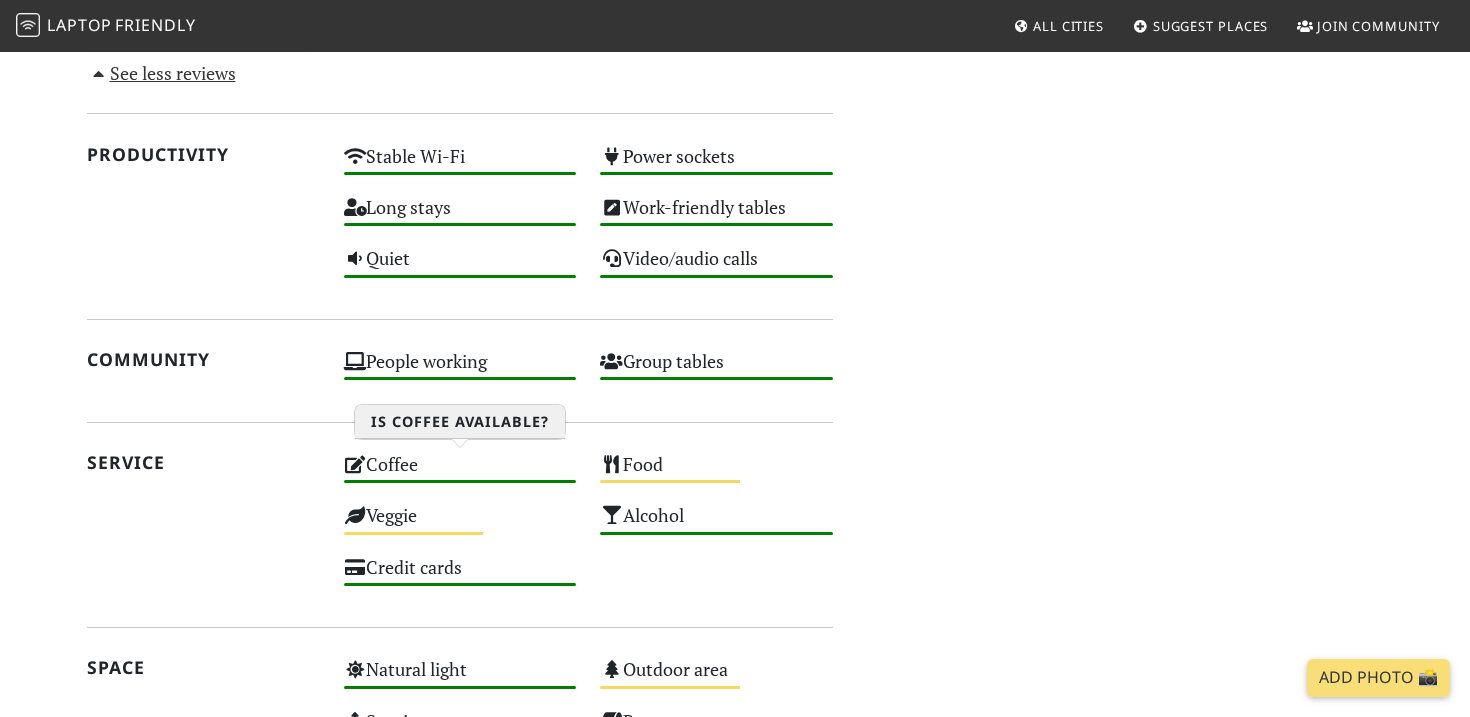 click on "Coffee
High" at bounding box center [460, 473] 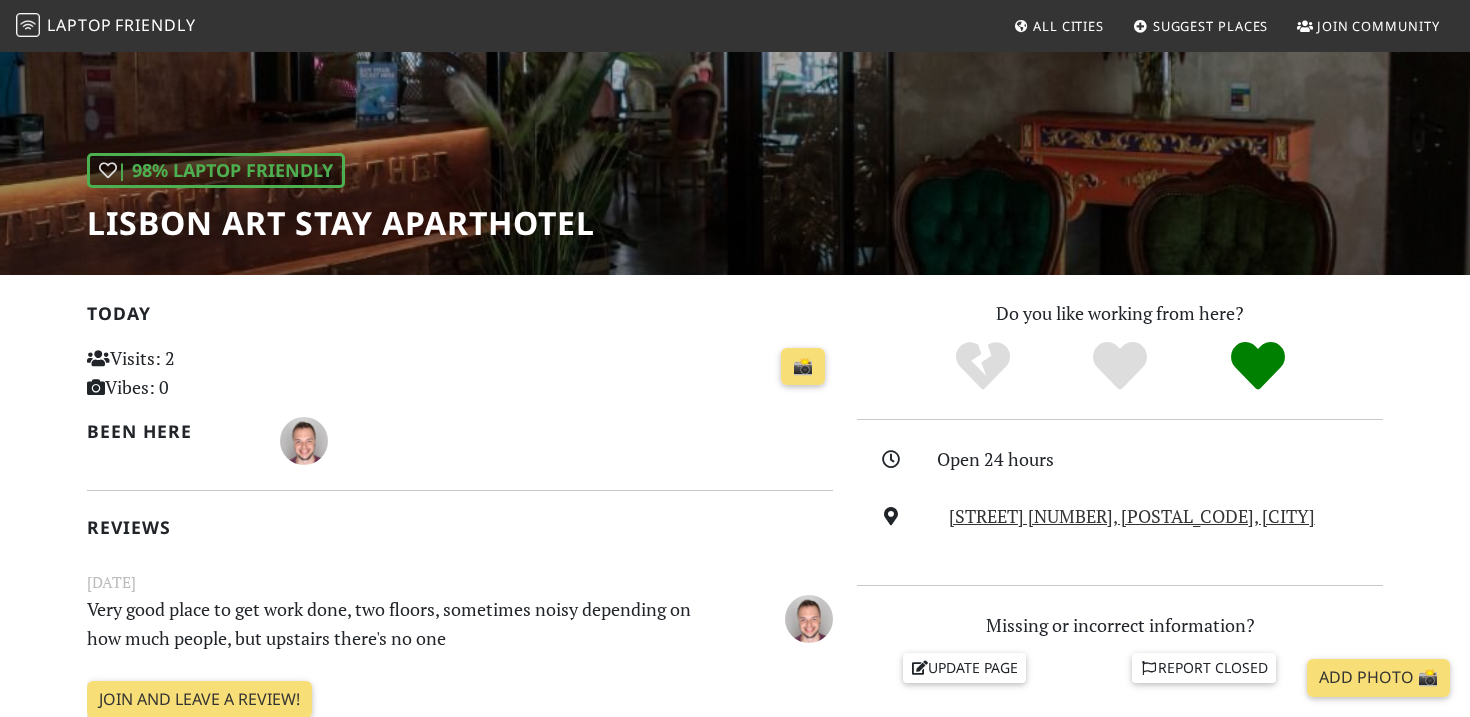 scroll, scrollTop: 0, scrollLeft: 0, axis: both 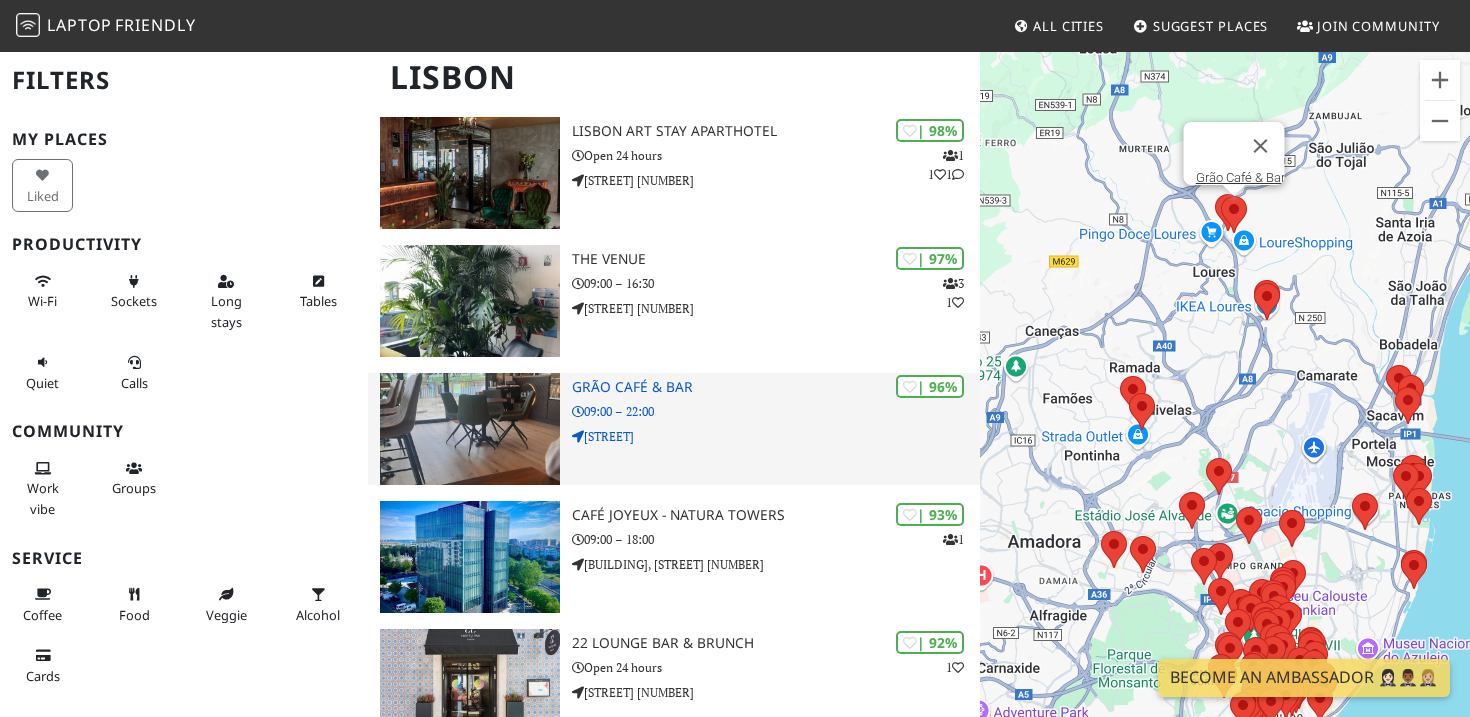 click on "09:00 – 22:00" at bounding box center (776, 411) 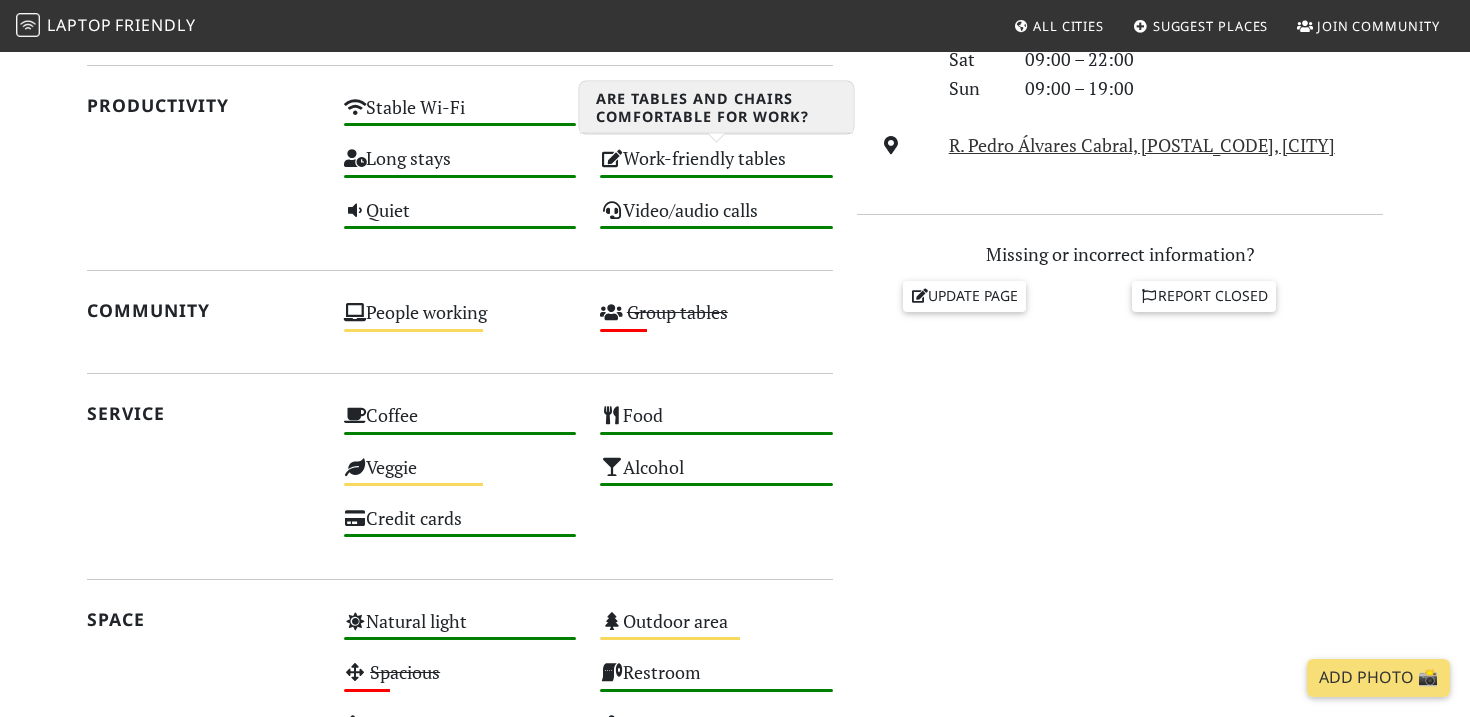 scroll, scrollTop: 742, scrollLeft: 0, axis: vertical 